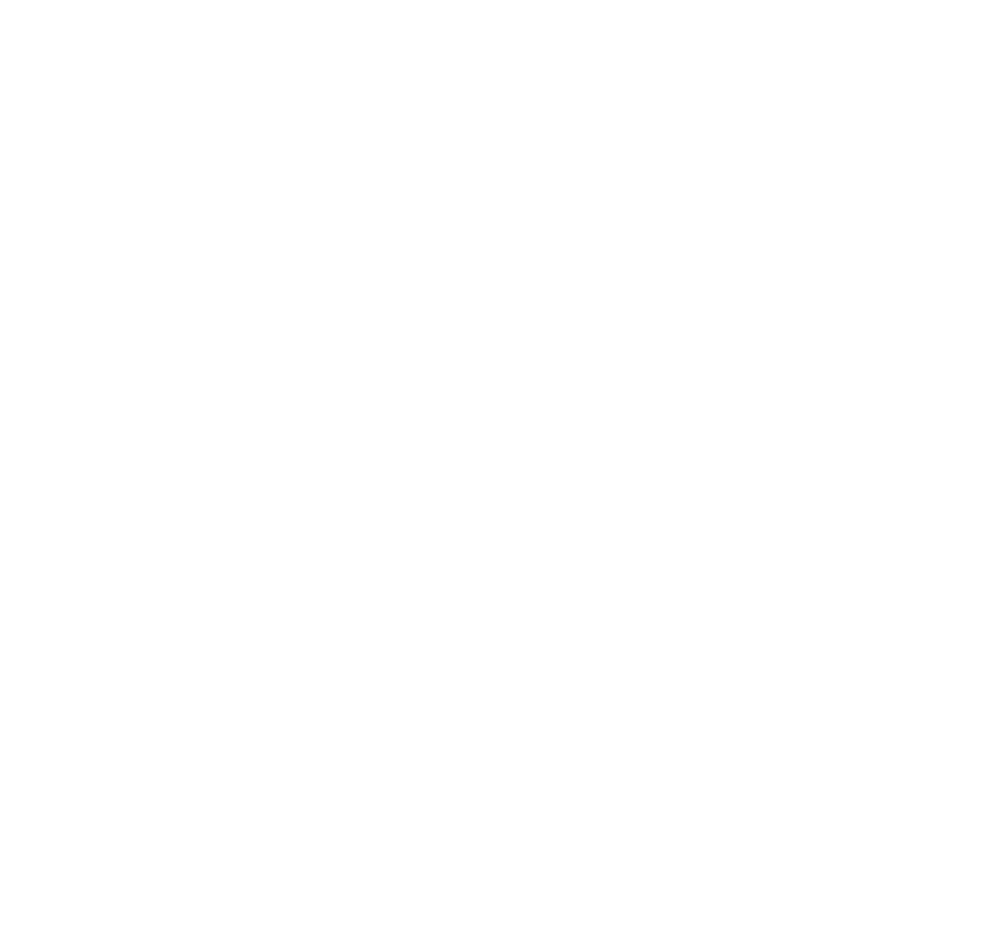 scroll, scrollTop: 0, scrollLeft: 0, axis: both 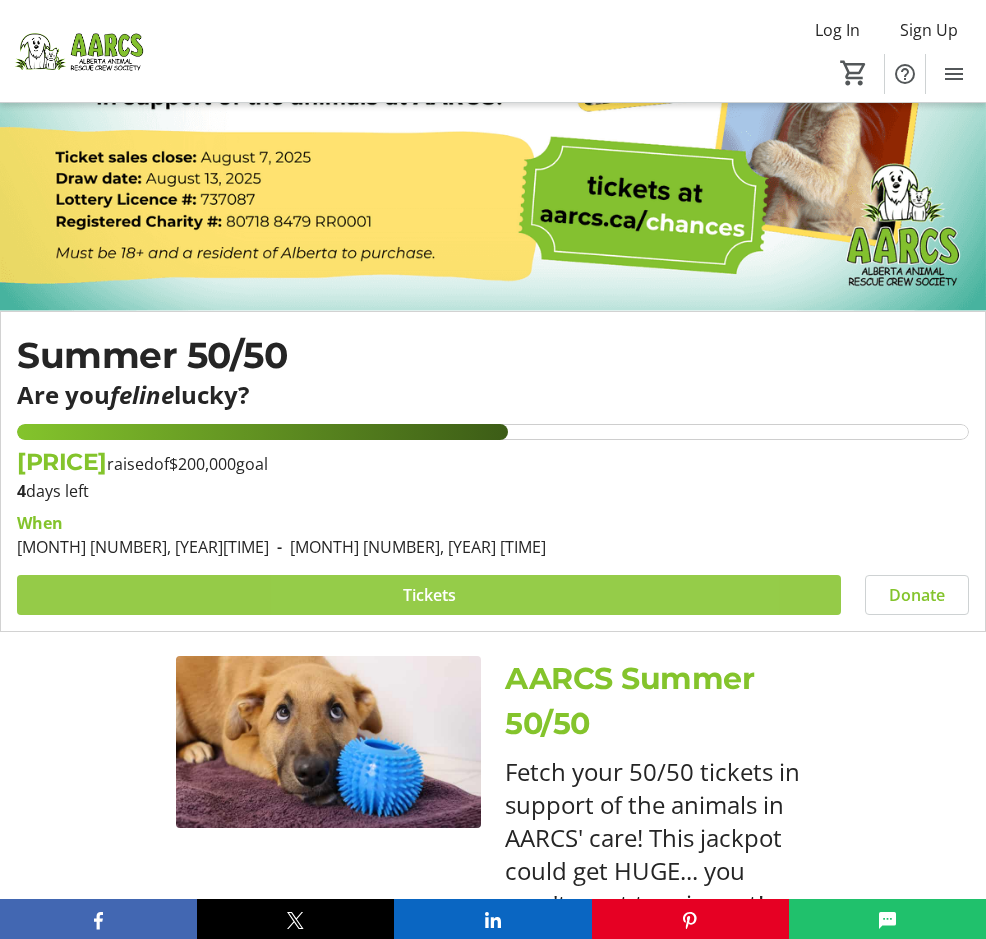 click on "Tickets" at bounding box center (429, 595) 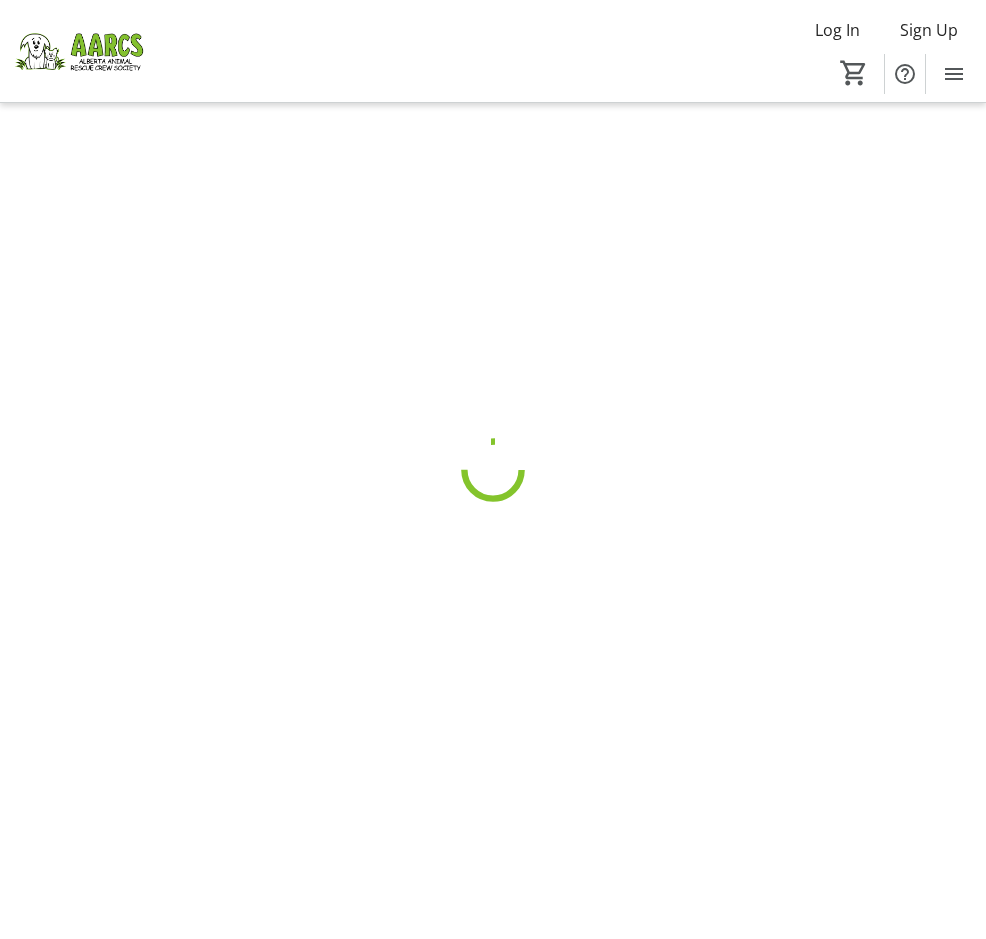 scroll, scrollTop: 0, scrollLeft: 0, axis: both 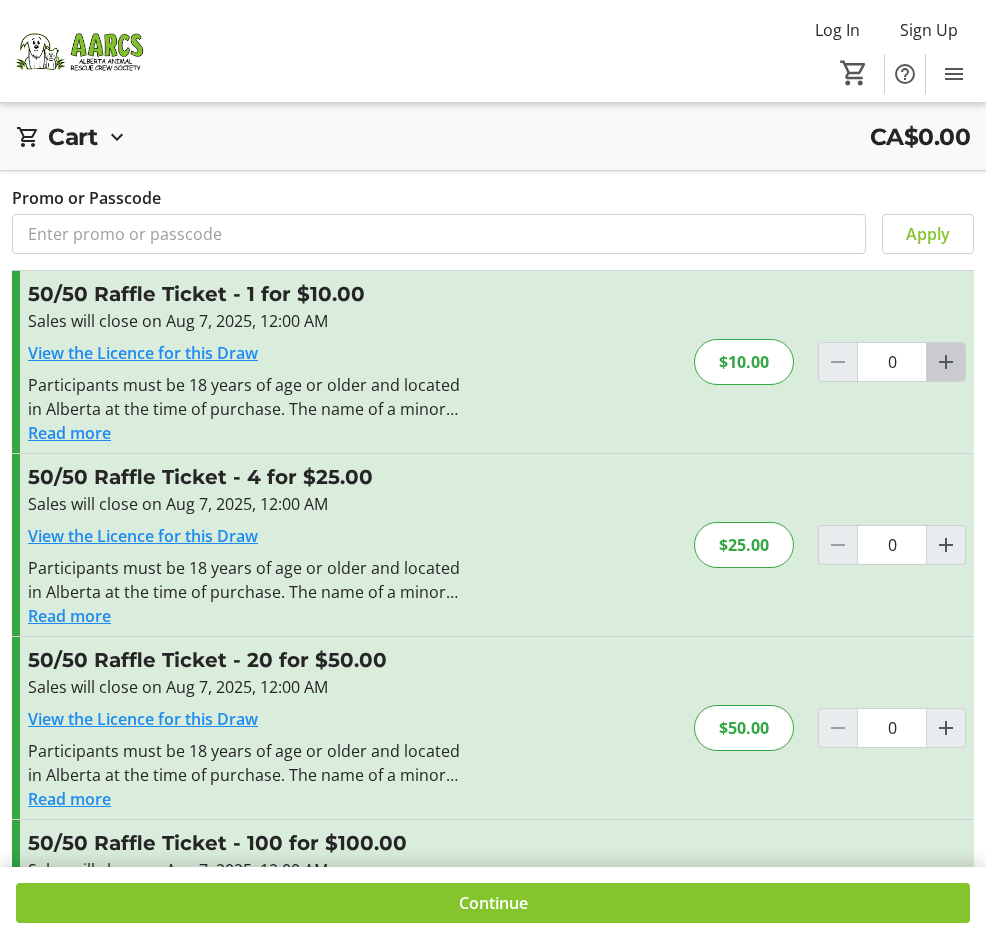 click 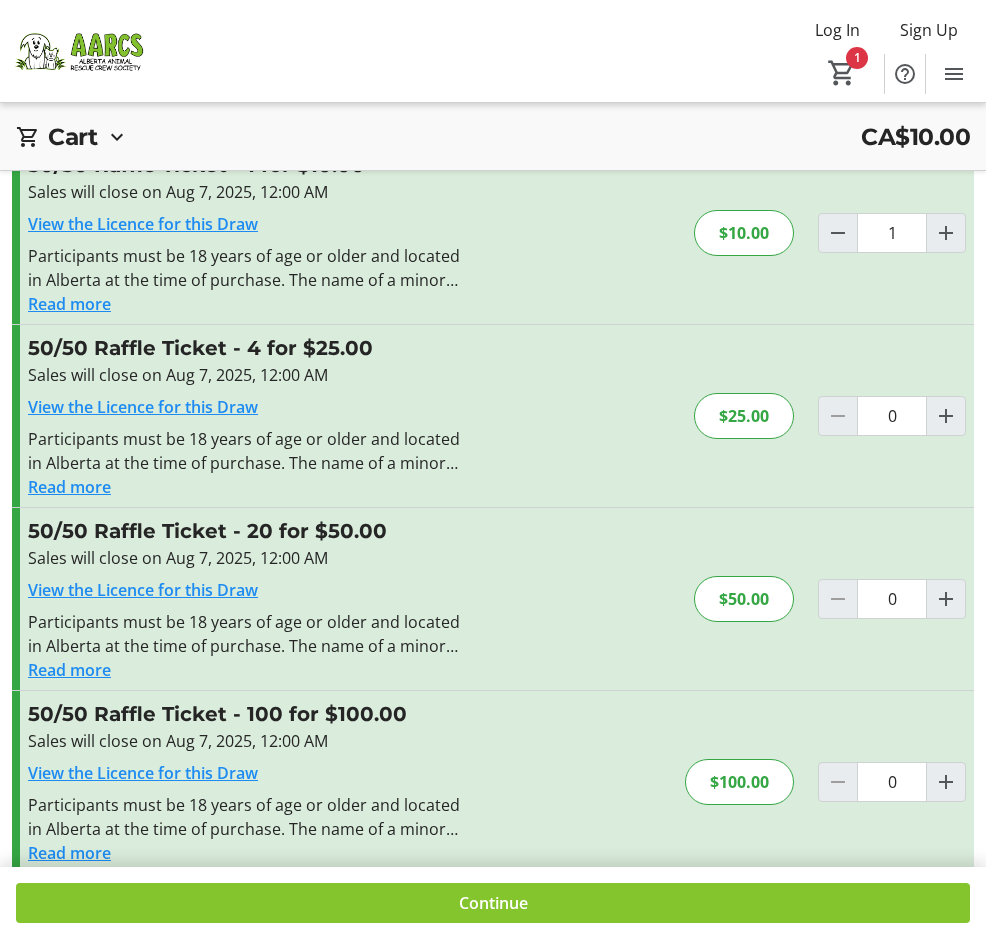 scroll, scrollTop: 159, scrollLeft: 0, axis: vertical 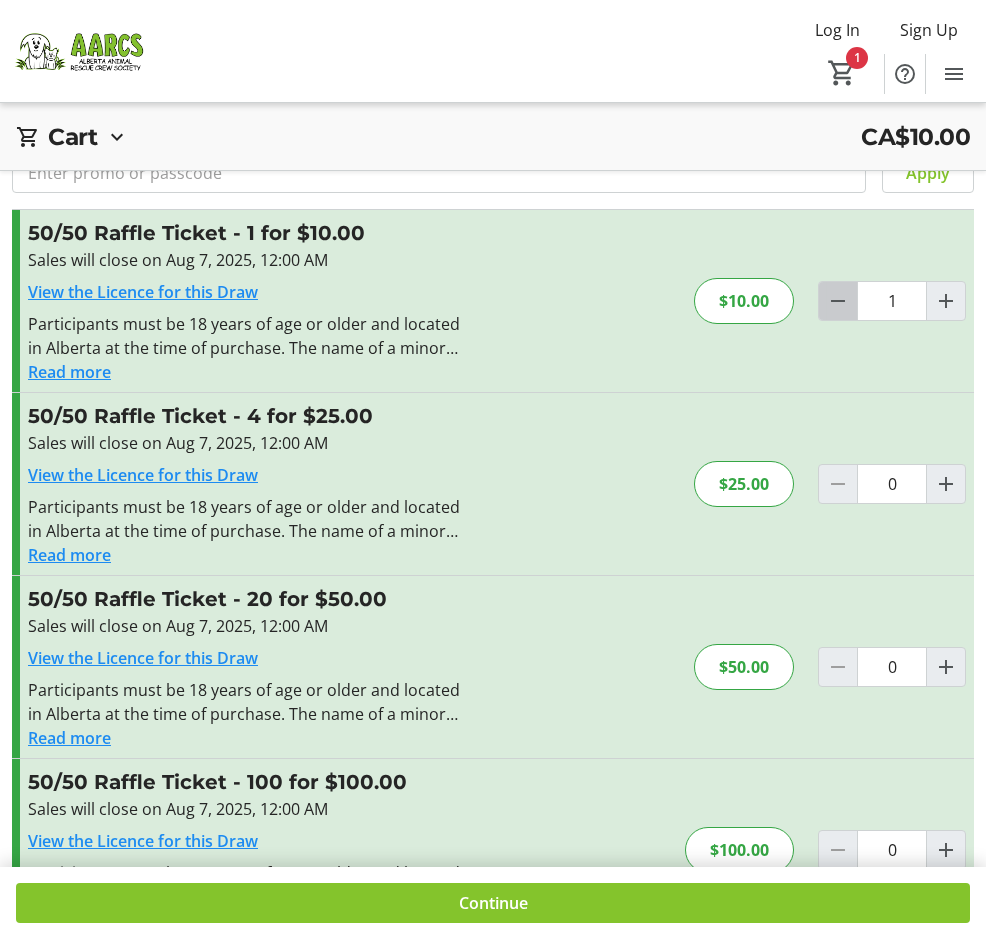 click 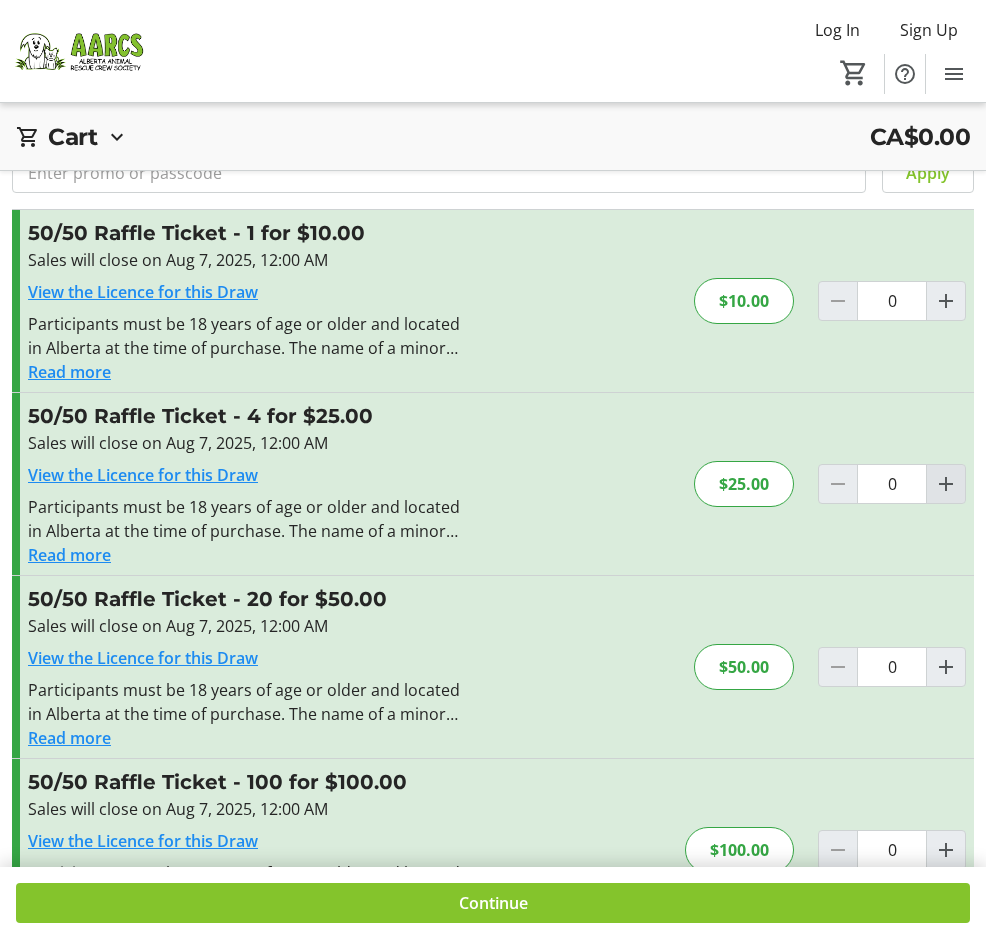 click 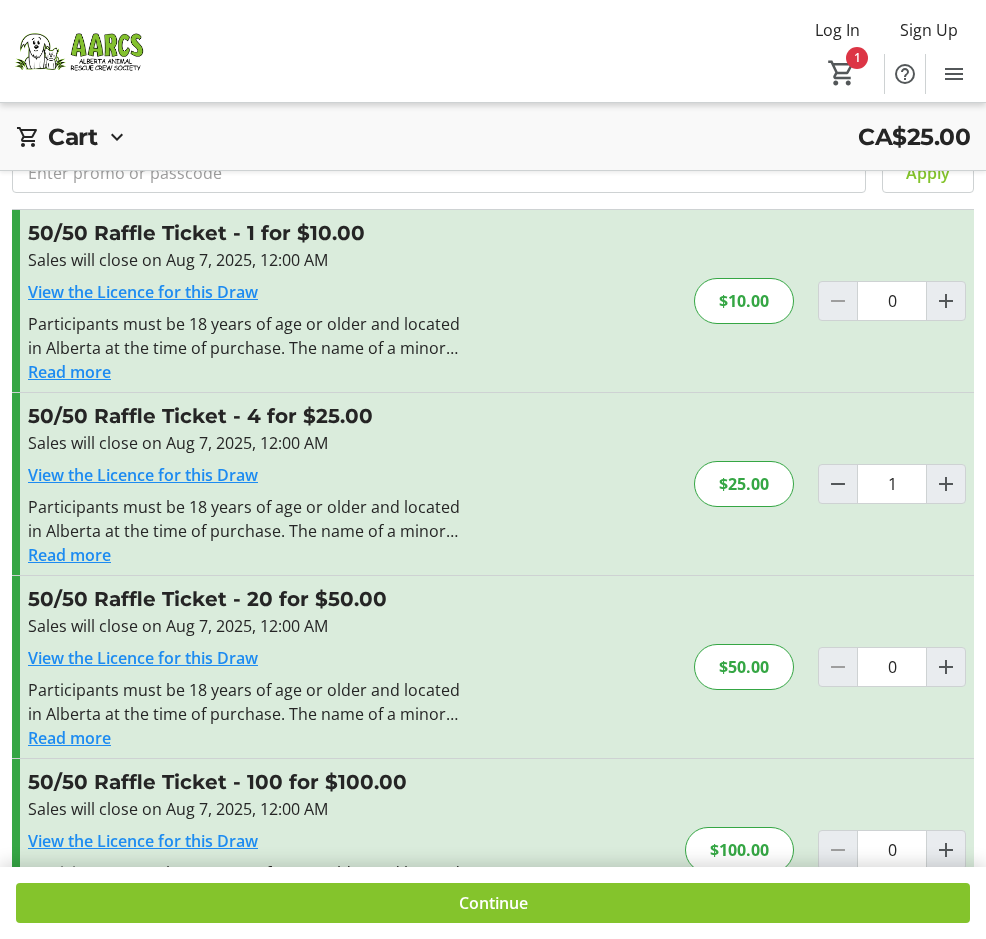 click on "Read more" 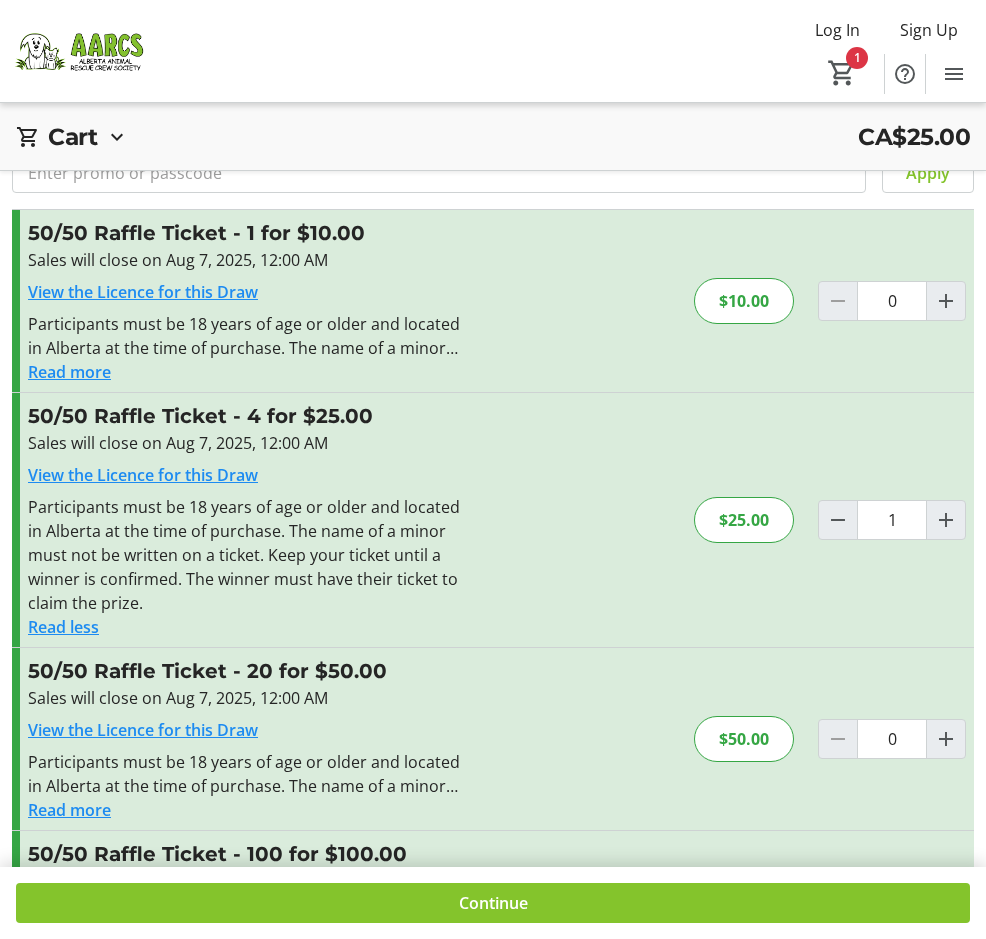 click on "$25.00" 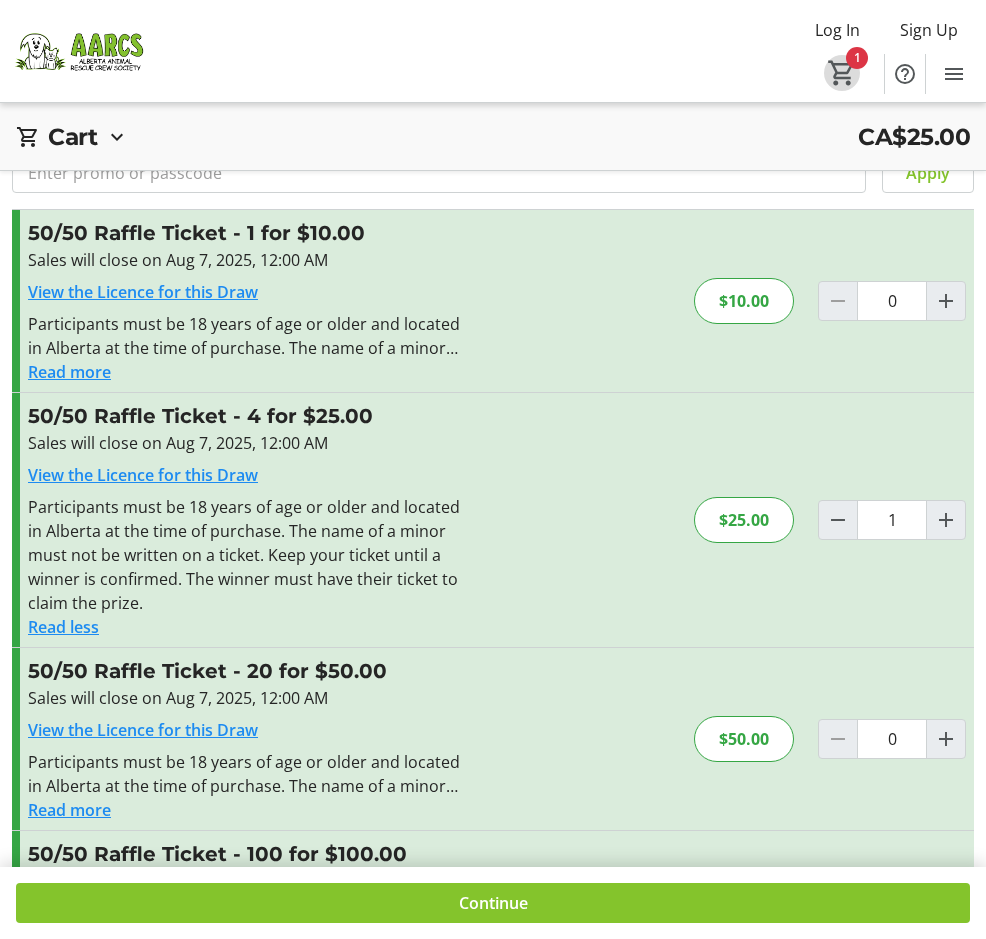 click on "1" 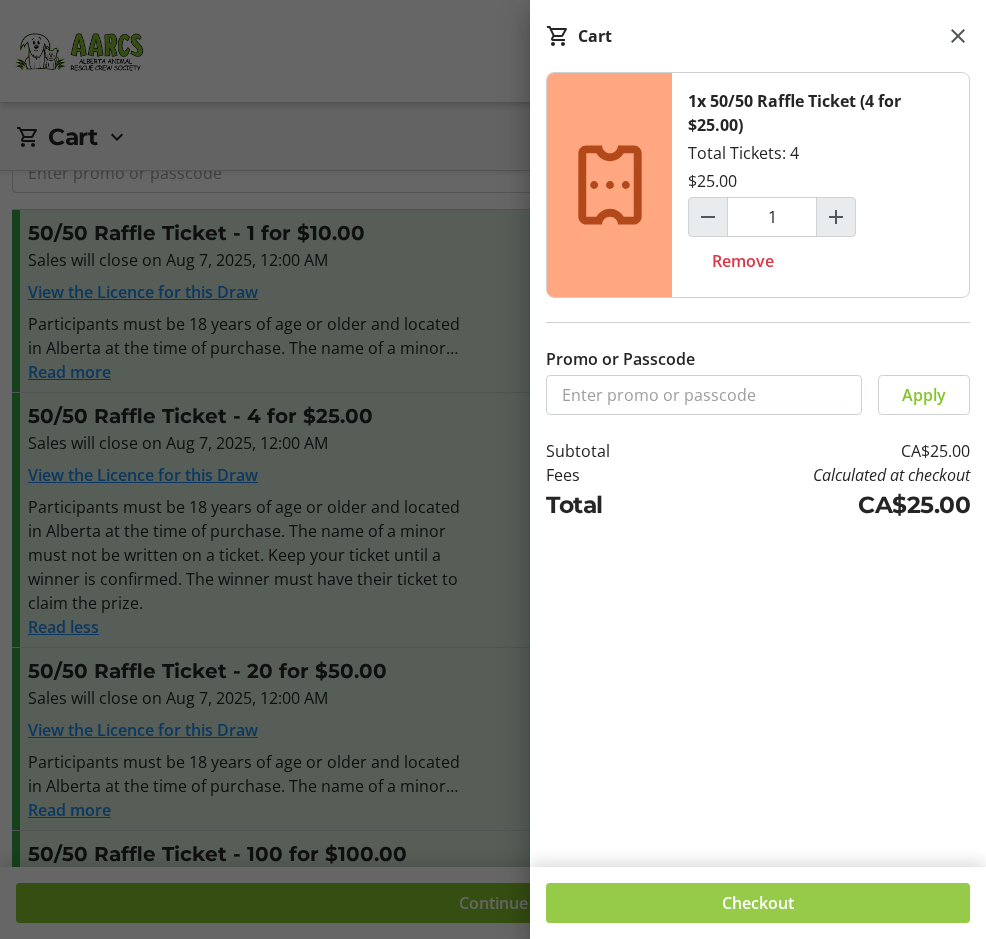 click on "Checkout" 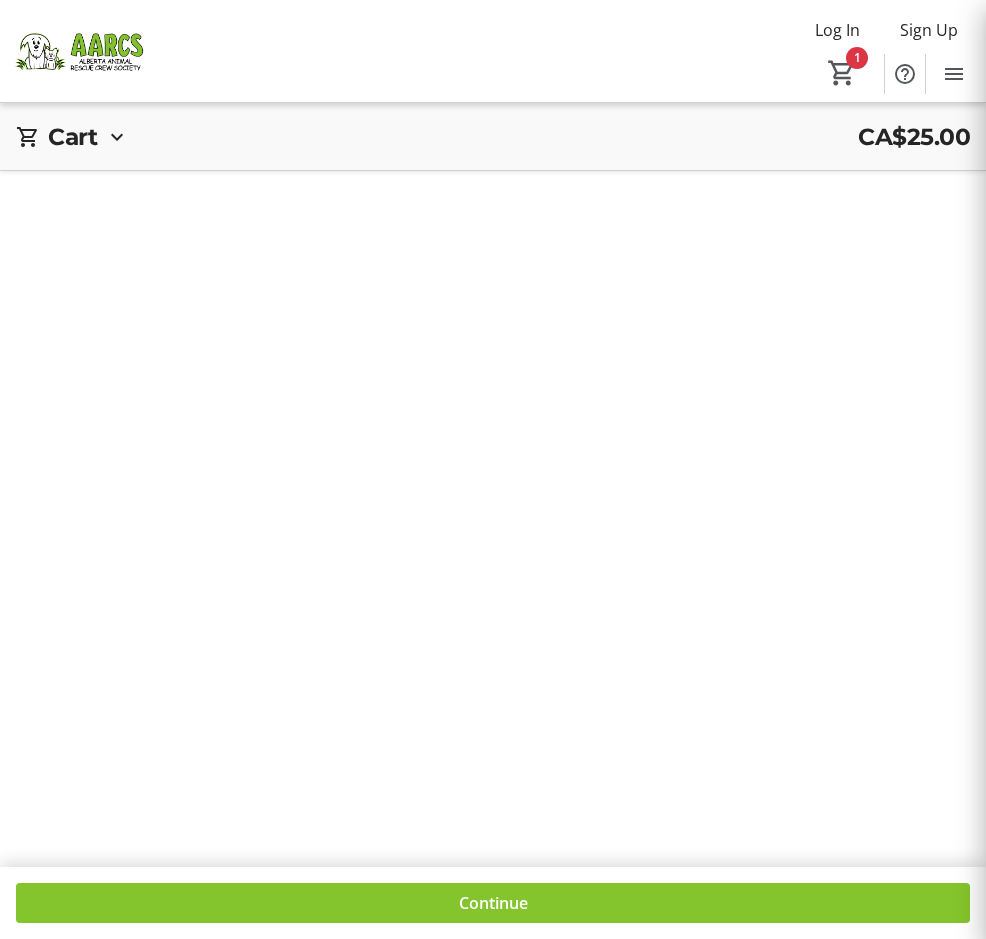 scroll, scrollTop: 0, scrollLeft: 0, axis: both 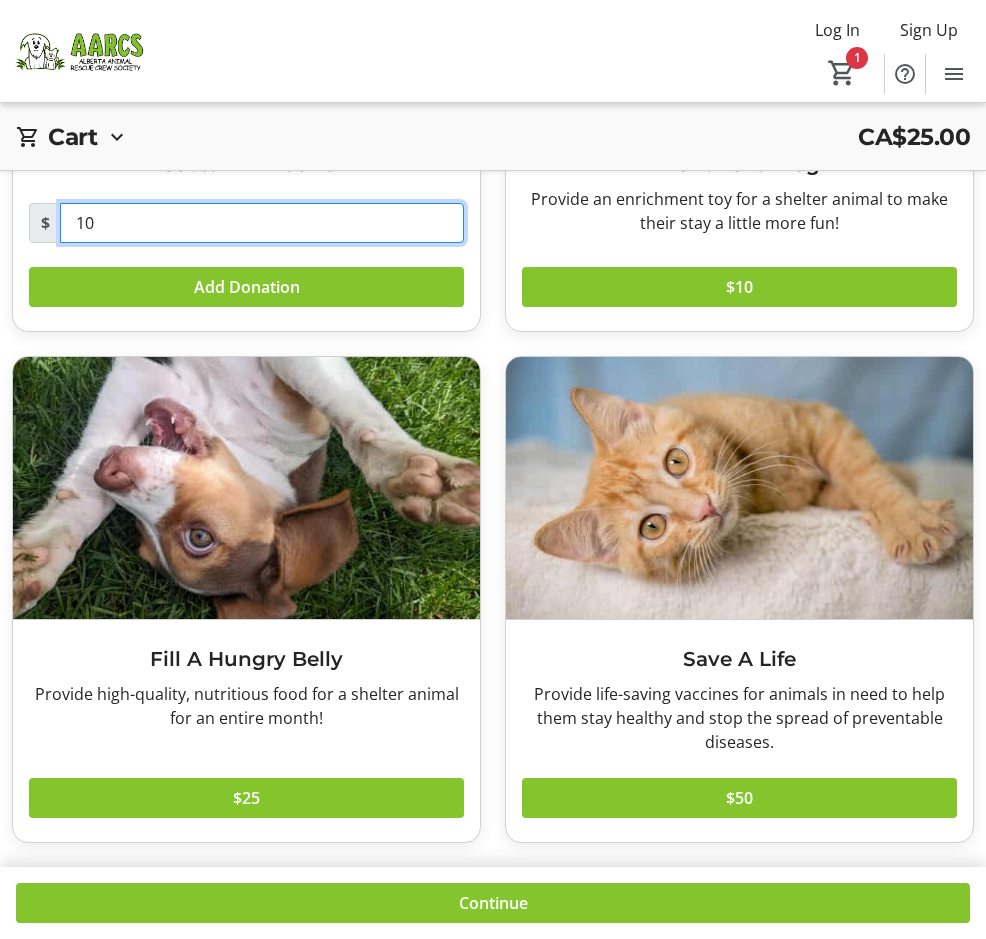 click on "10" at bounding box center (262, 223) 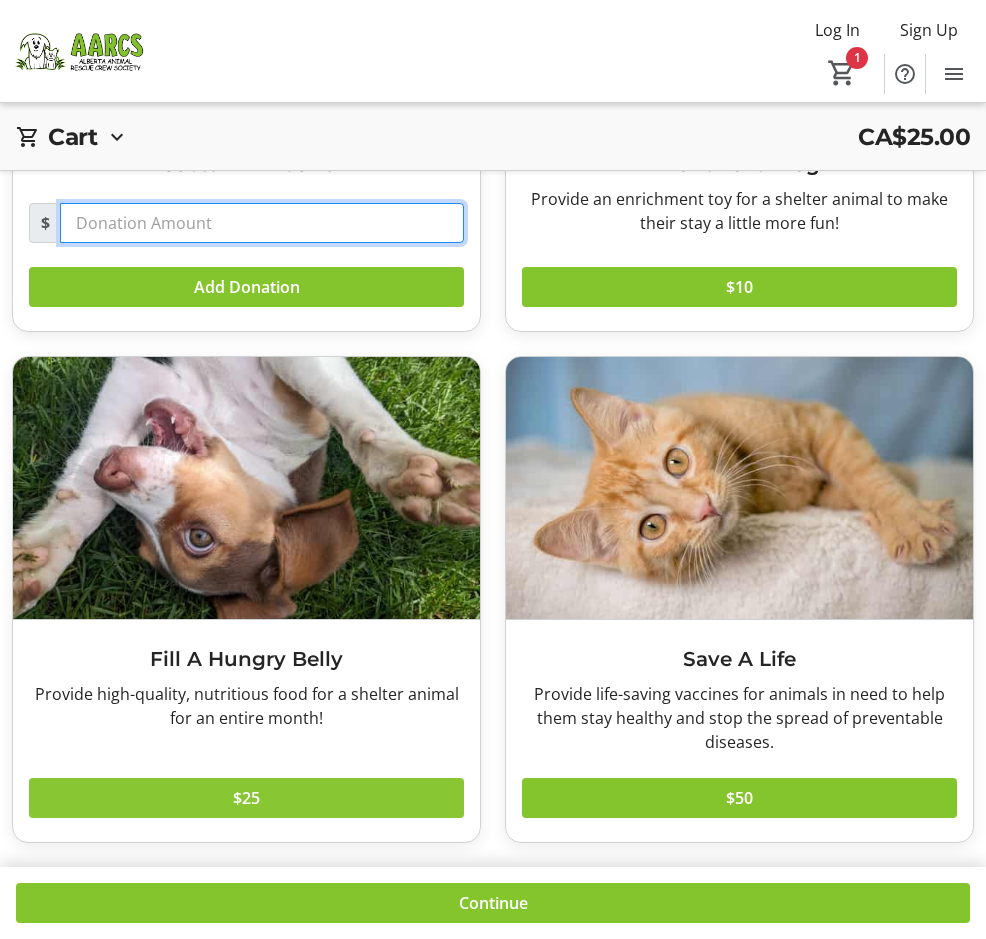 type 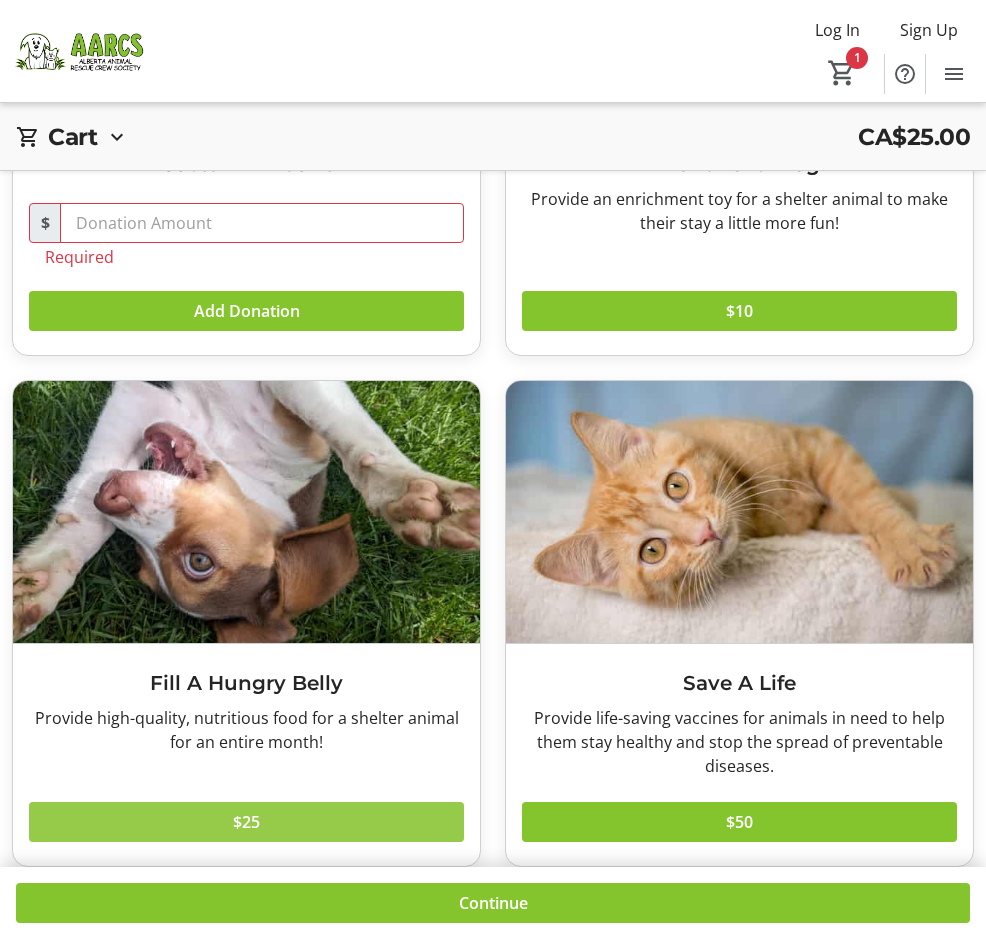 click on "$25" 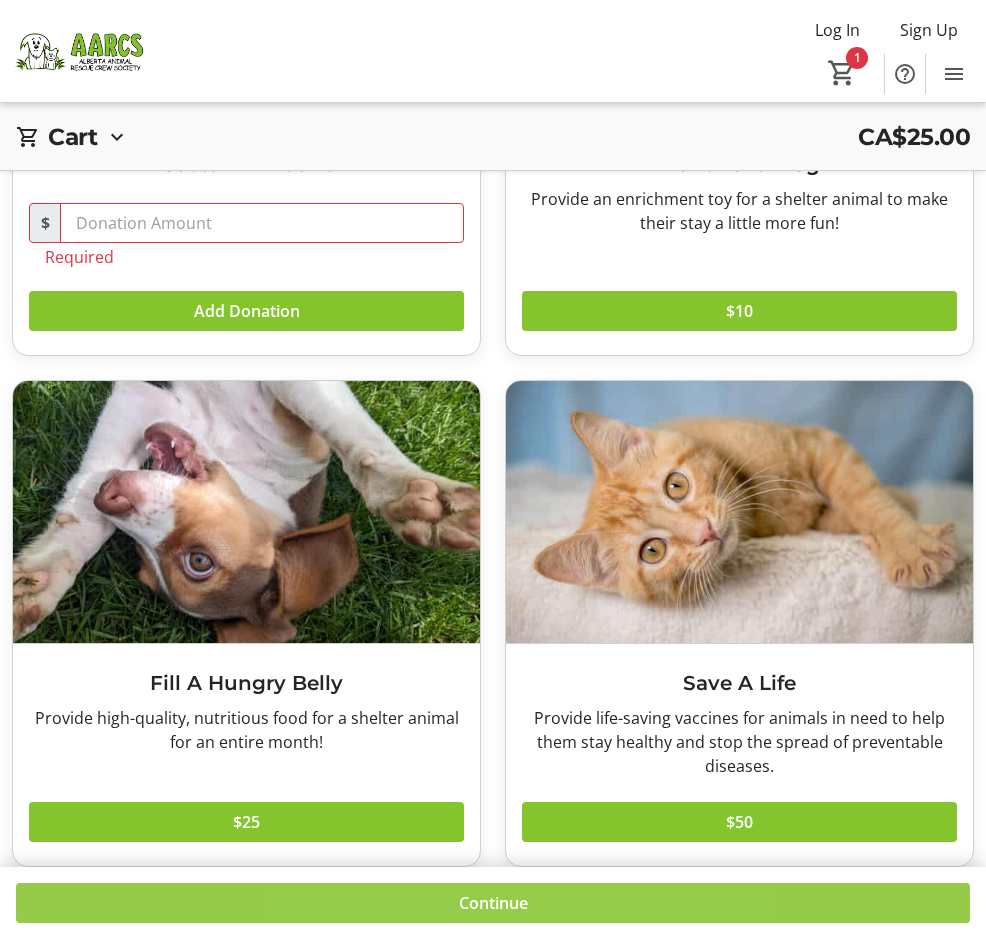 click on "Continue" 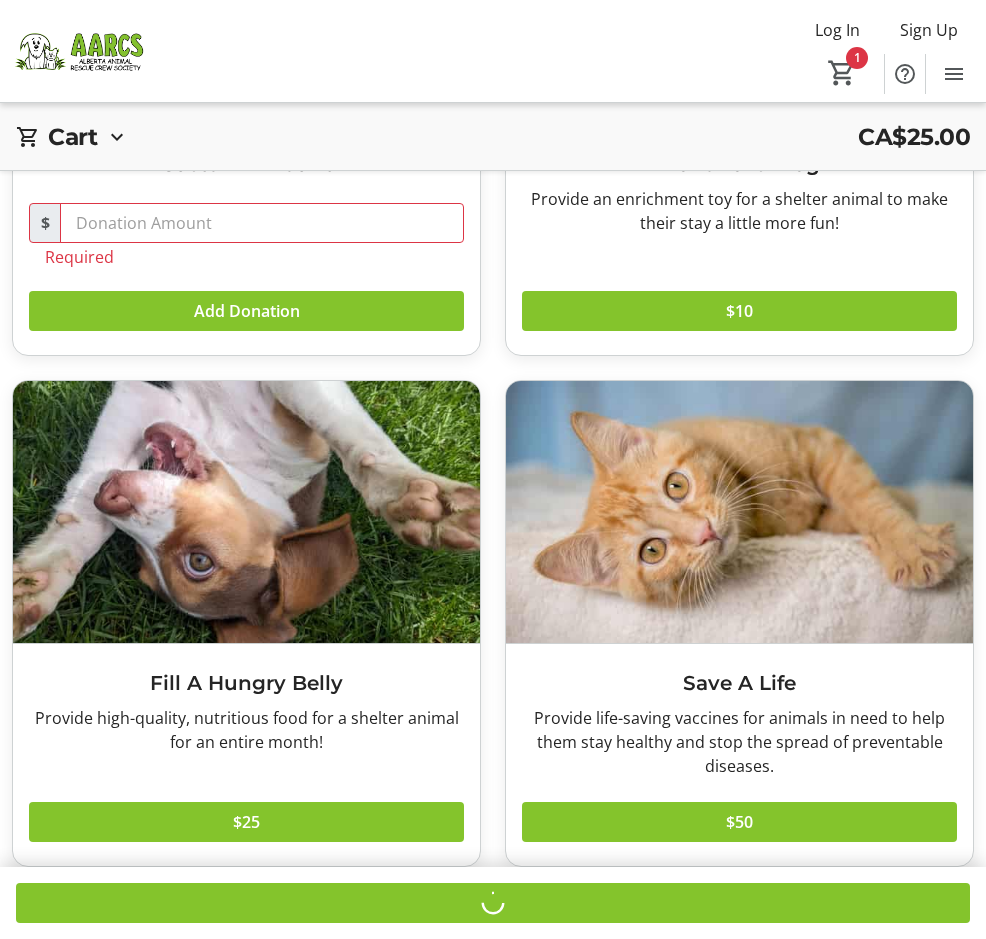scroll, scrollTop: 0, scrollLeft: 0, axis: both 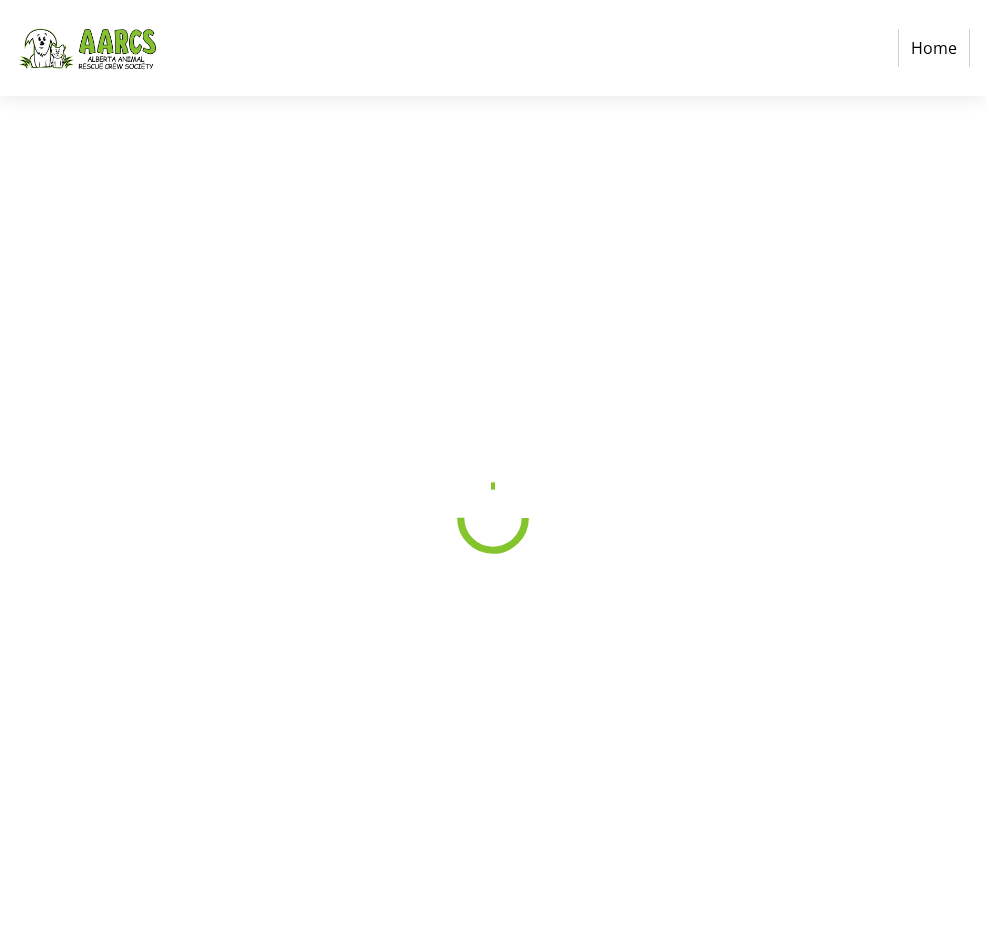 select on "CA" 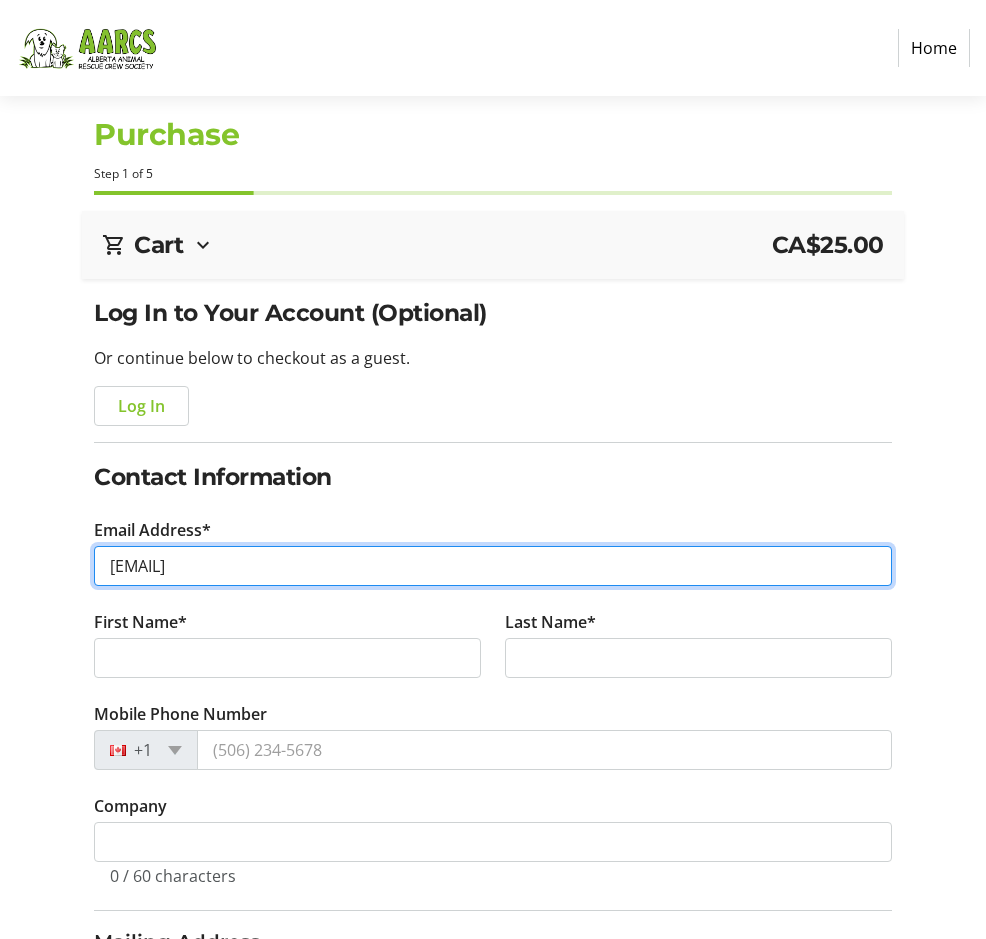 type on "[EMAIL]" 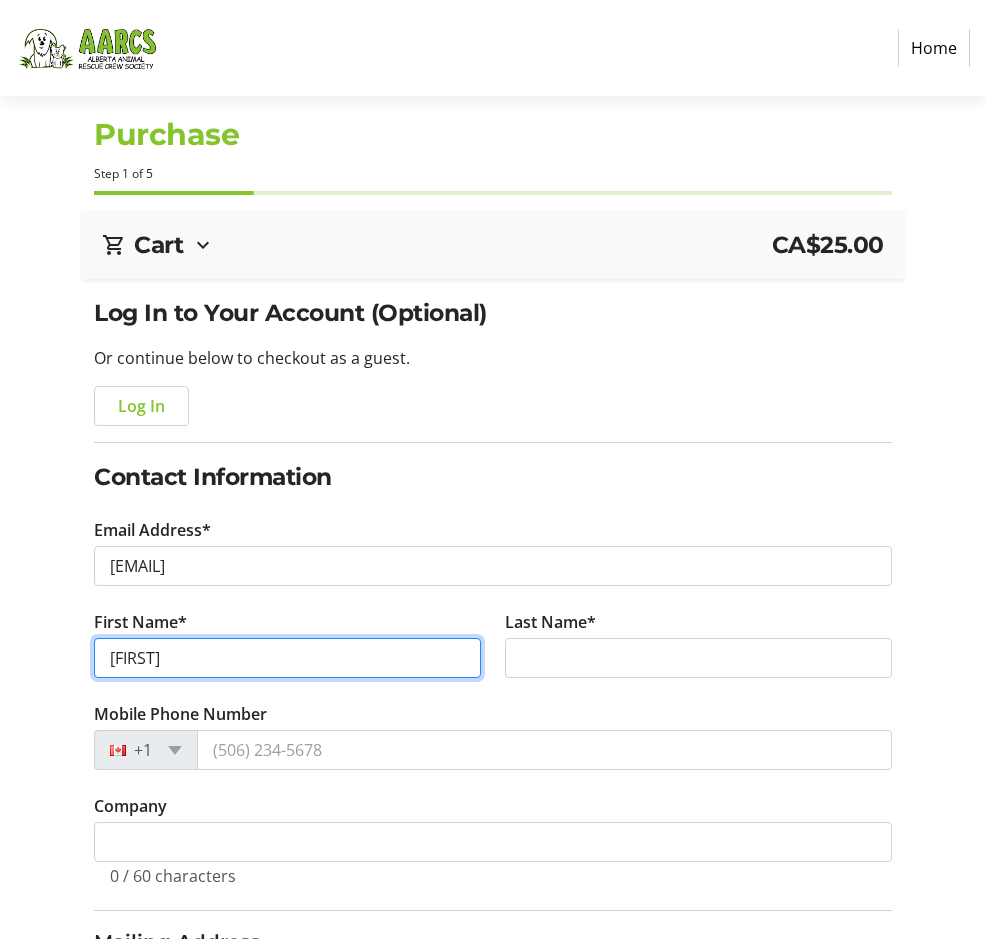type on "[FIRST]" 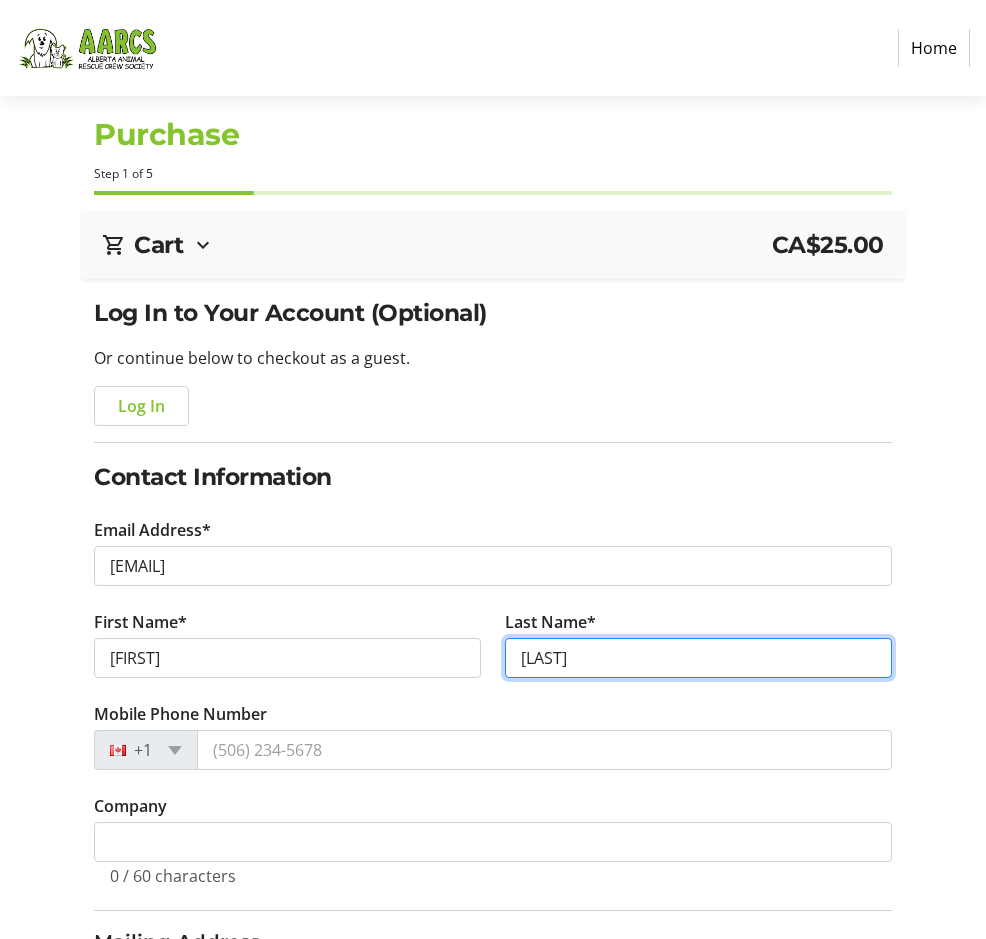 type on "[LAST]" 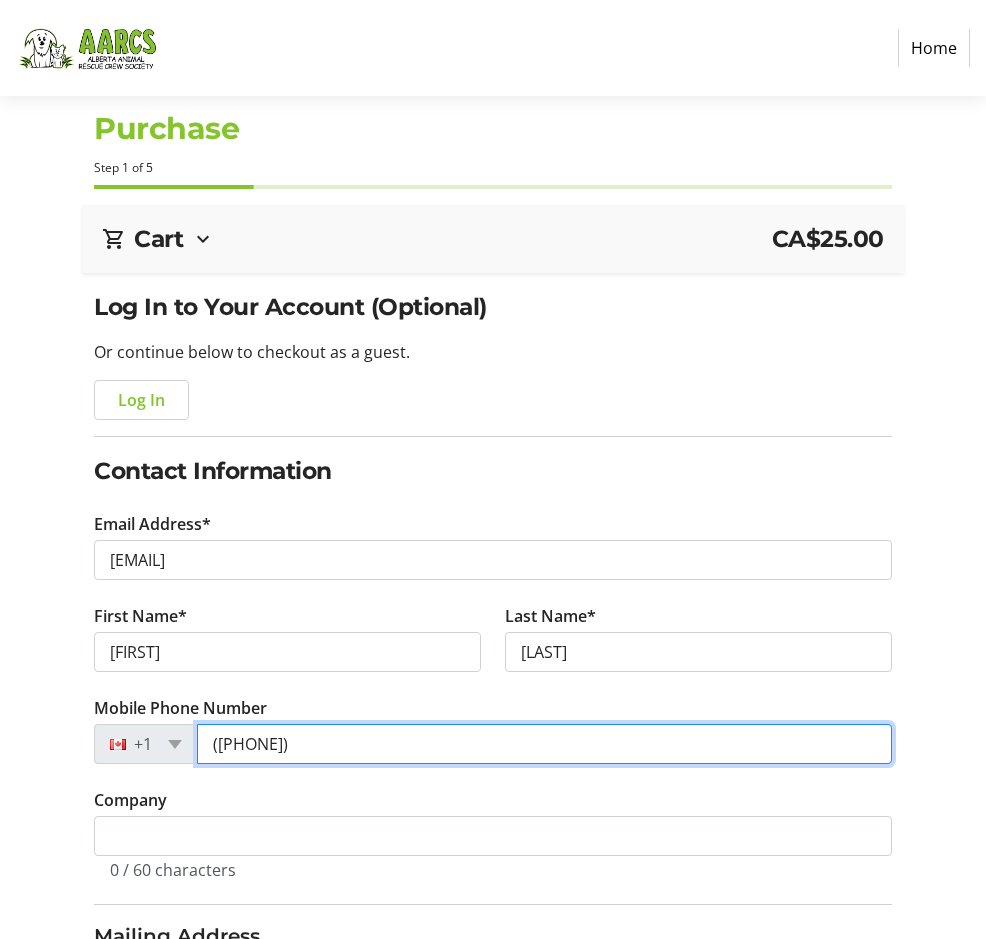scroll, scrollTop: 4, scrollLeft: 0, axis: vertical 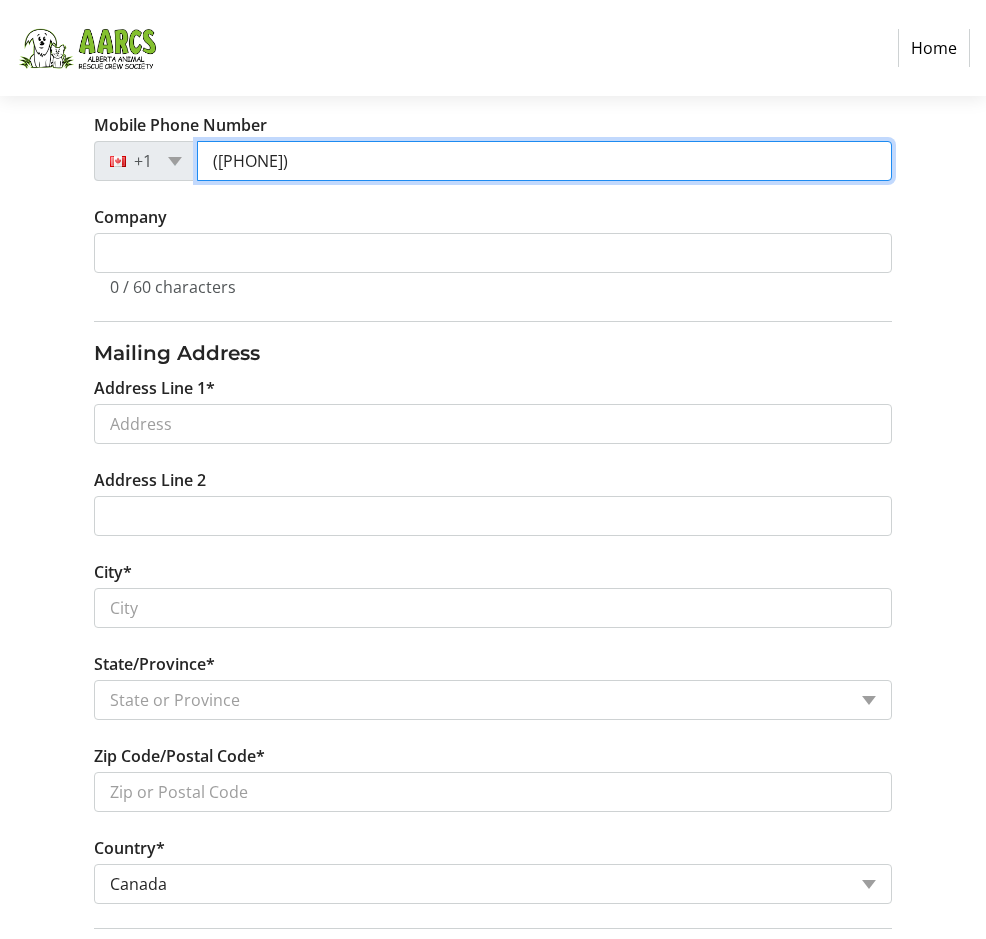 type on "([PHONE])" 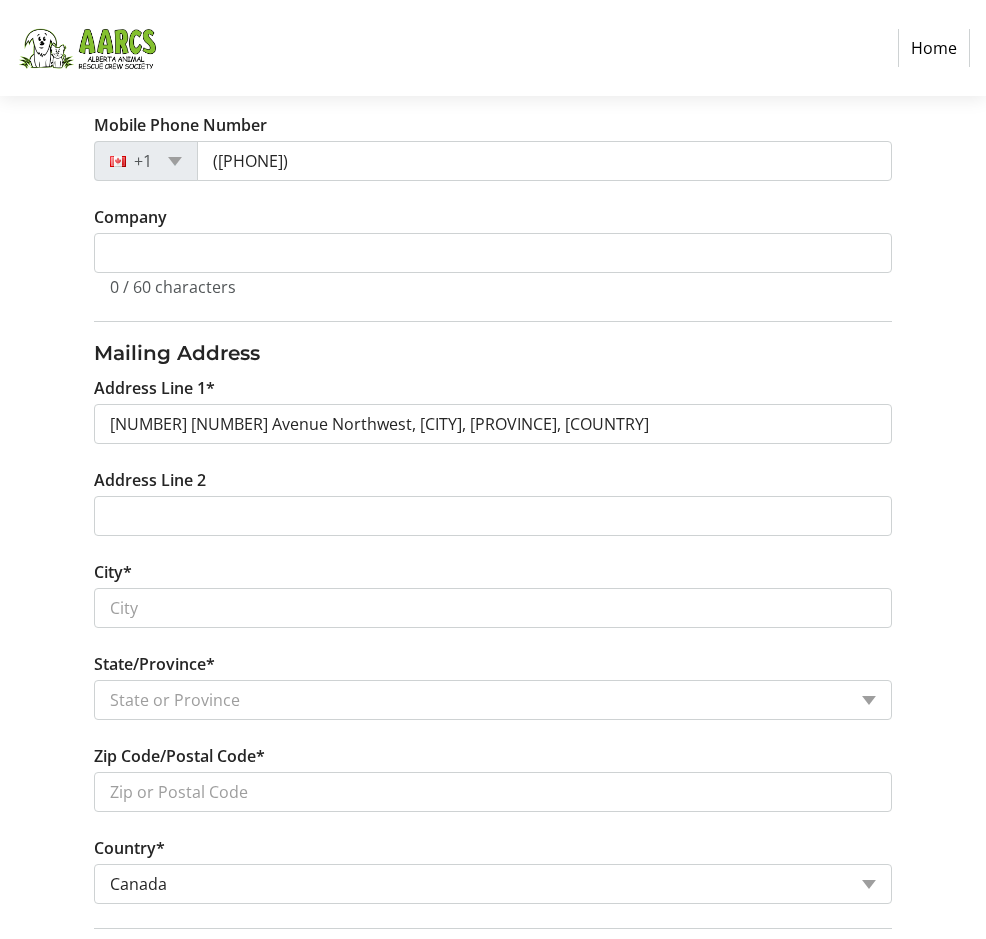 type on "[NUMBER] [NUMBER] Avenue Northwest" 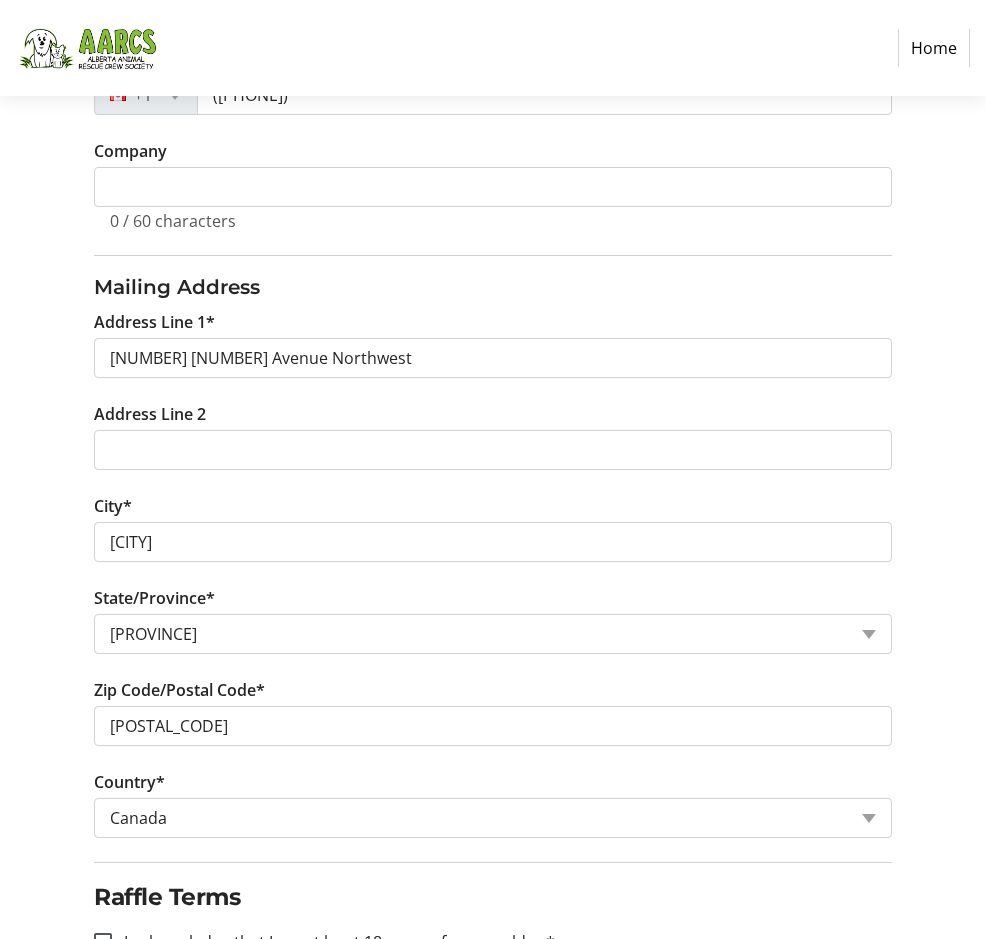 scroll, scrollTop: 807, scrollLeft: 0, axis: vertical 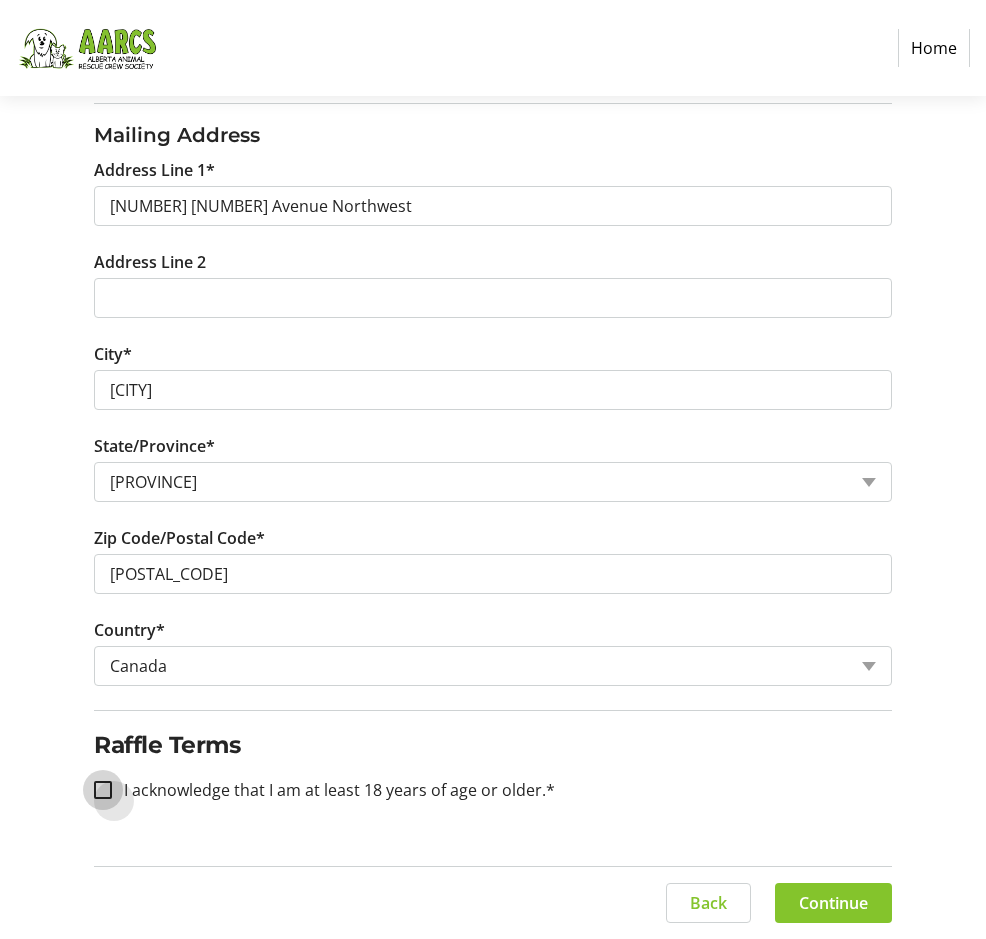 click on "I acknowledge that I am at least 18 years of age or older.*" at bounding box center [103, 790] 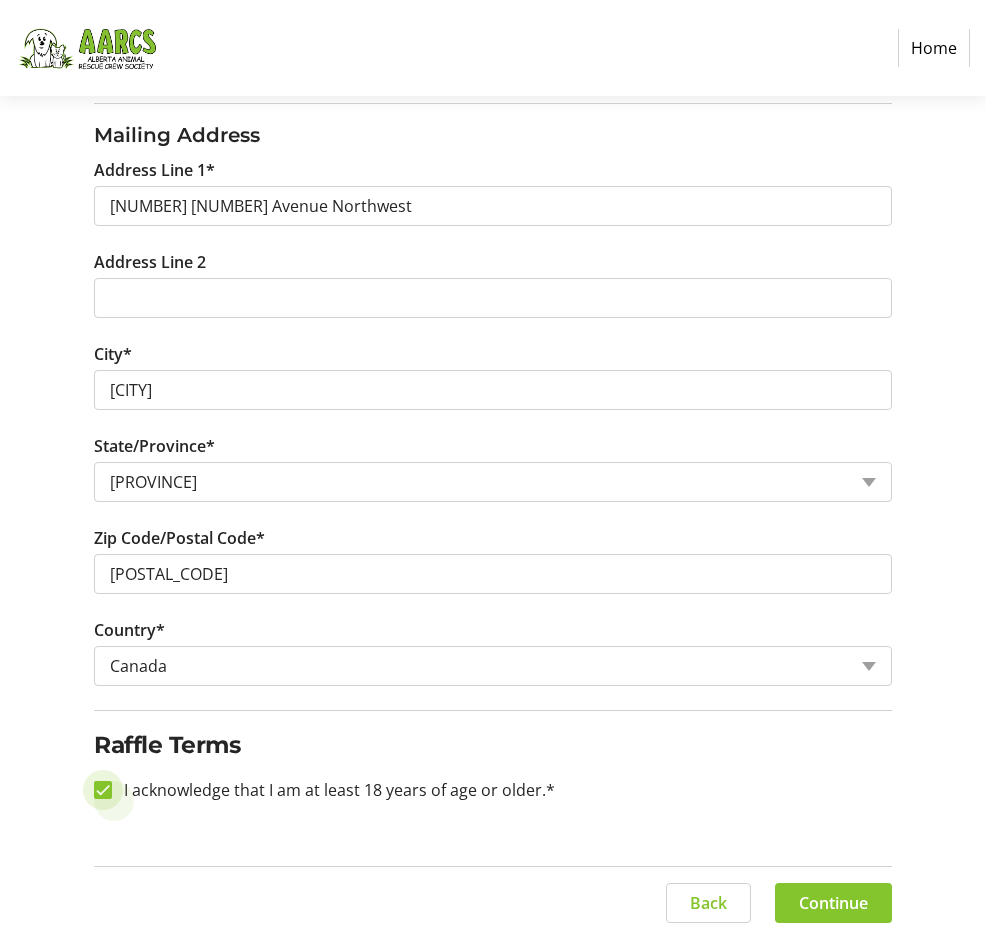 checkbox on "true" 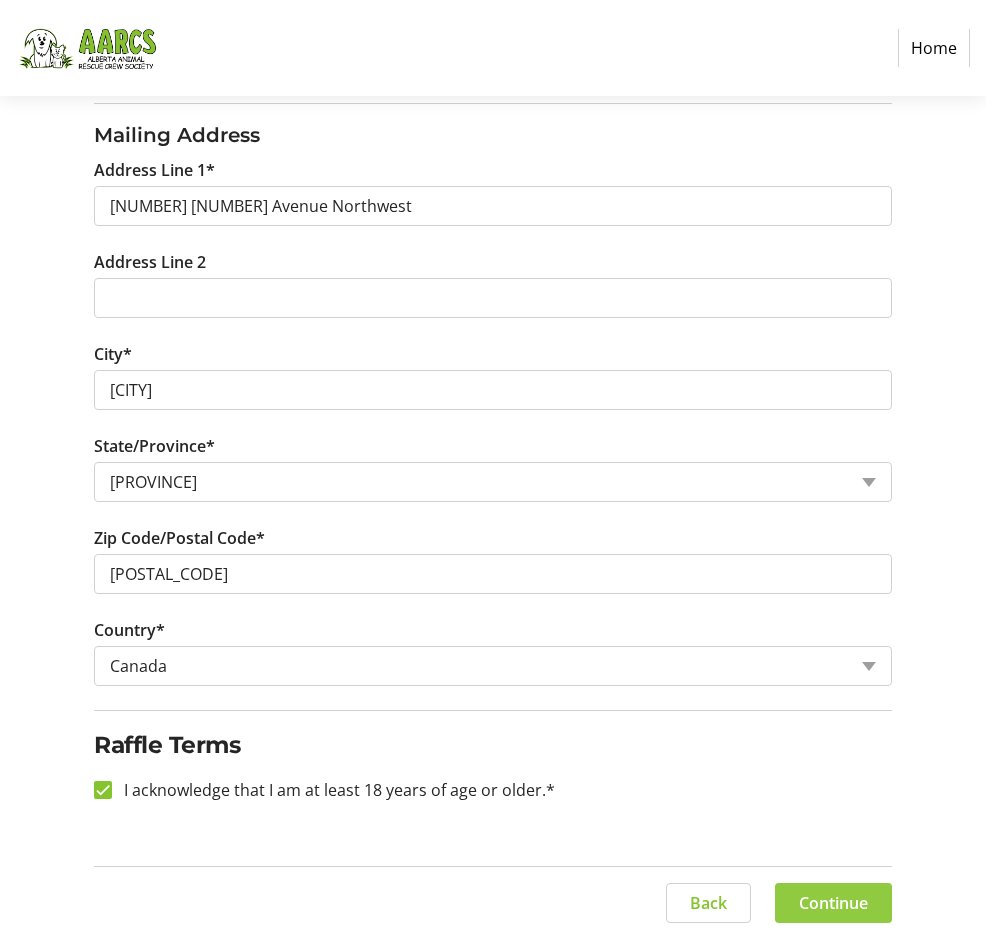 click on "Continue" 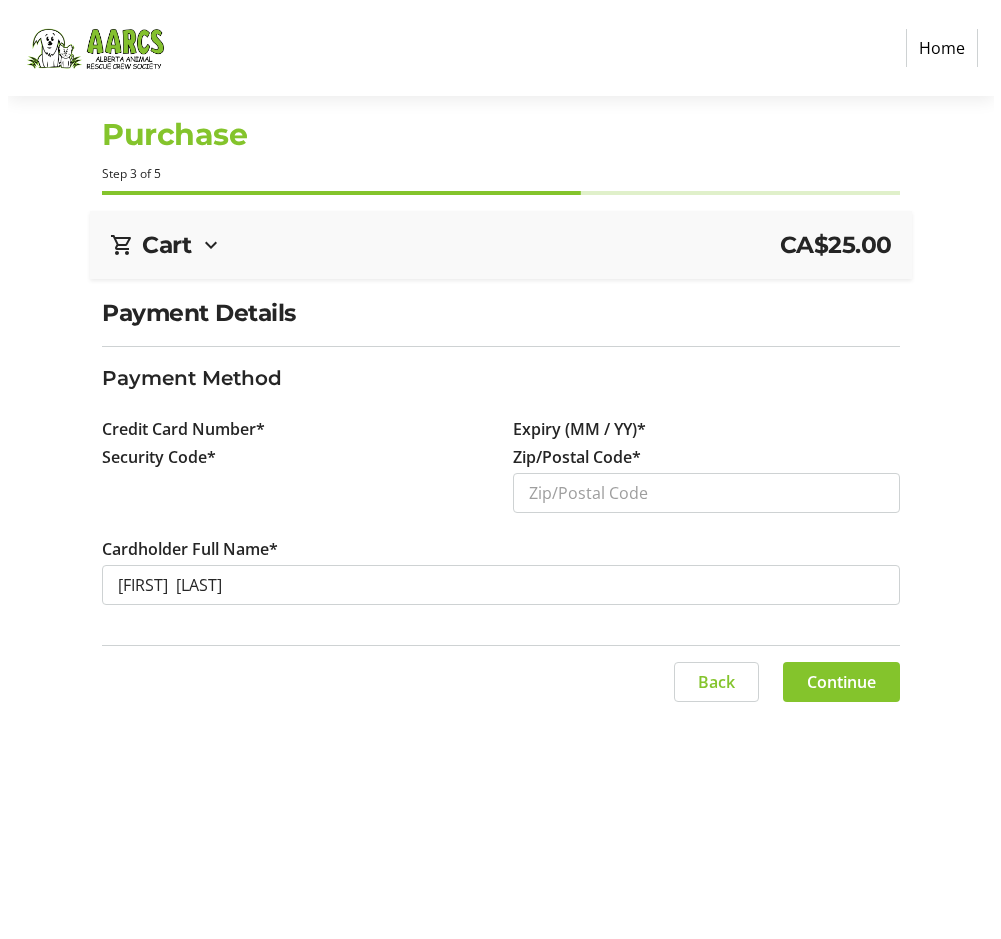 scroll, scrollTop: 0, scrollLeft: 0, axis: both 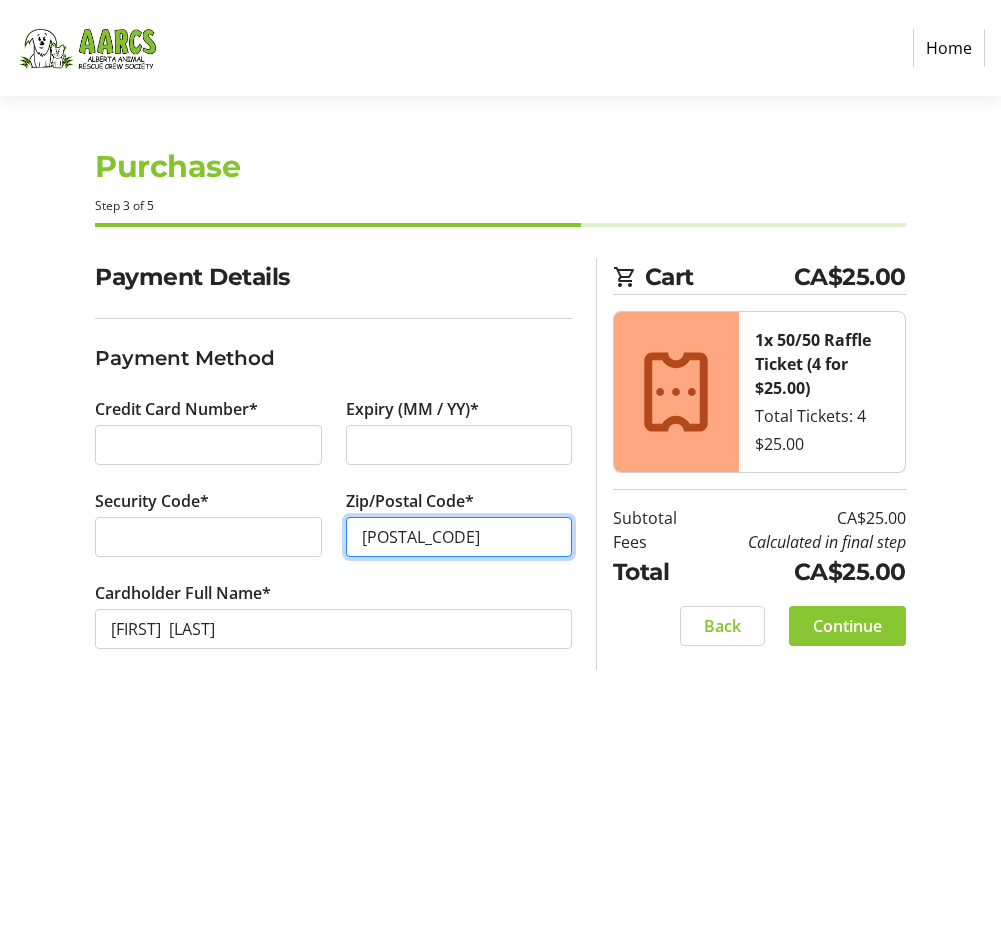 type on "[POSTAL_CODE]" 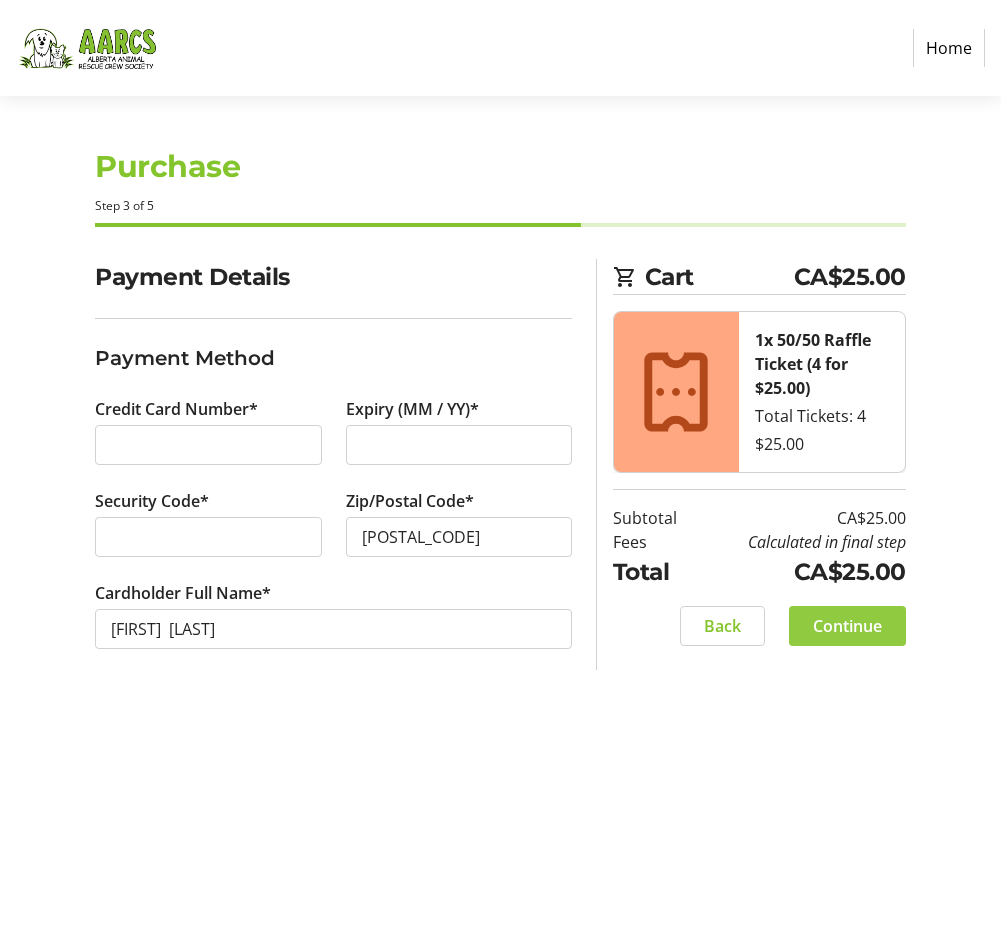 click on "Continue" 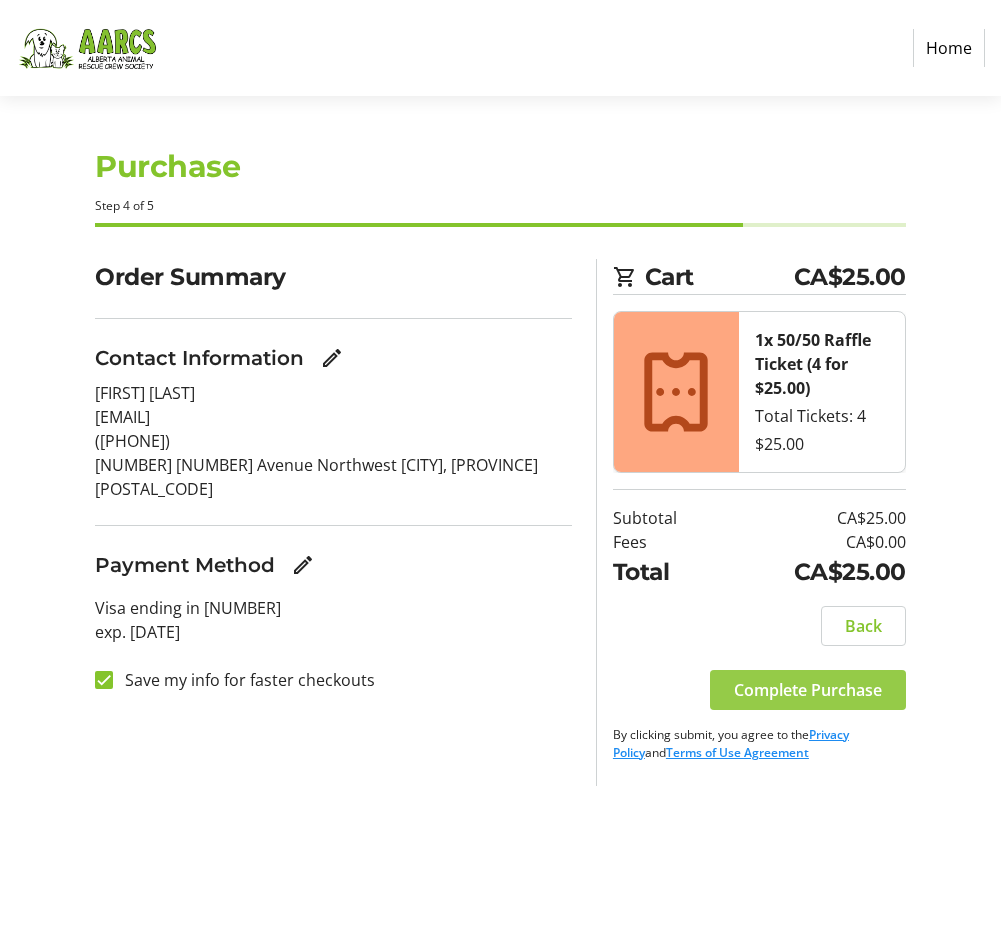 click on "Complete Purchase" 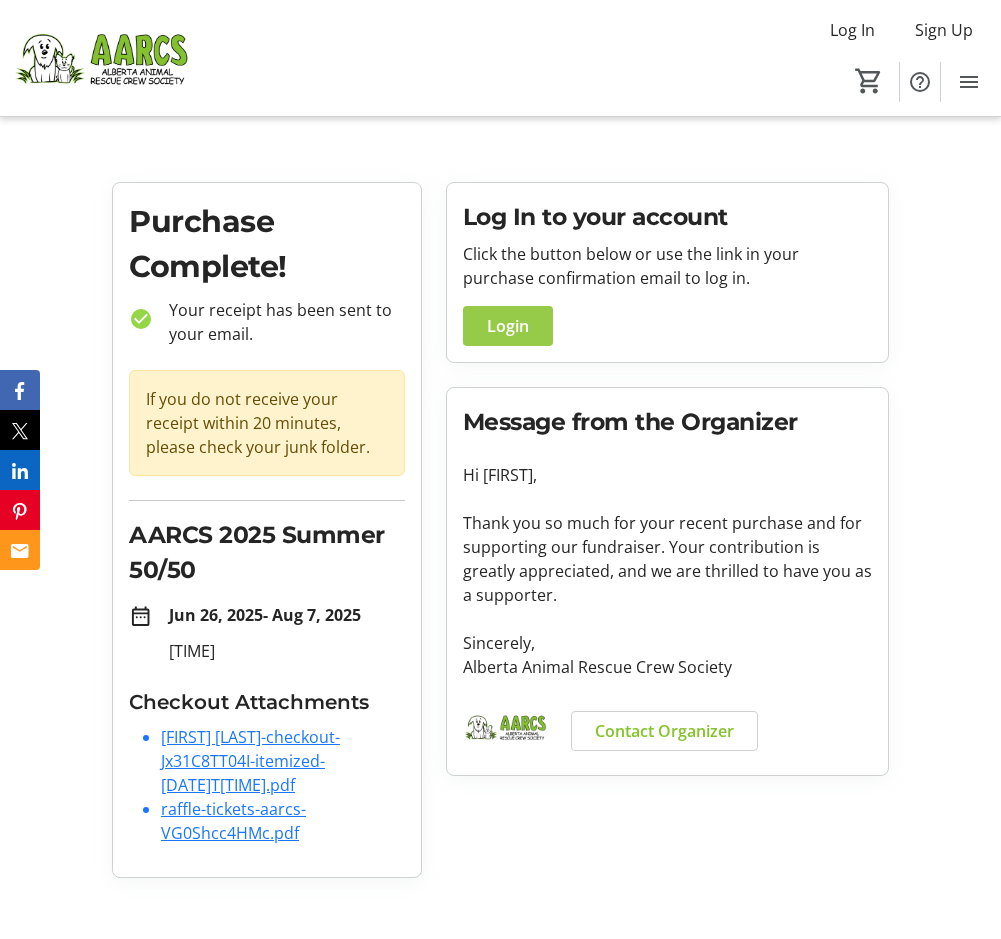 click on "Login" 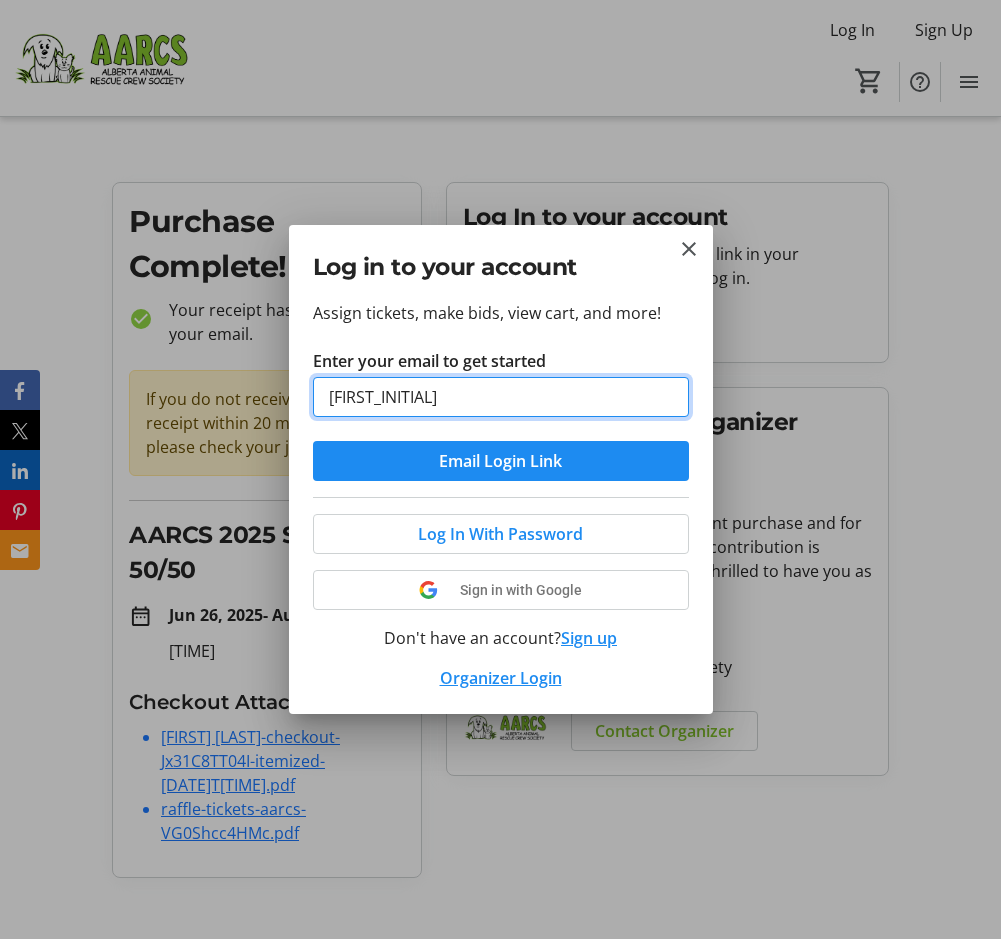type on "M" 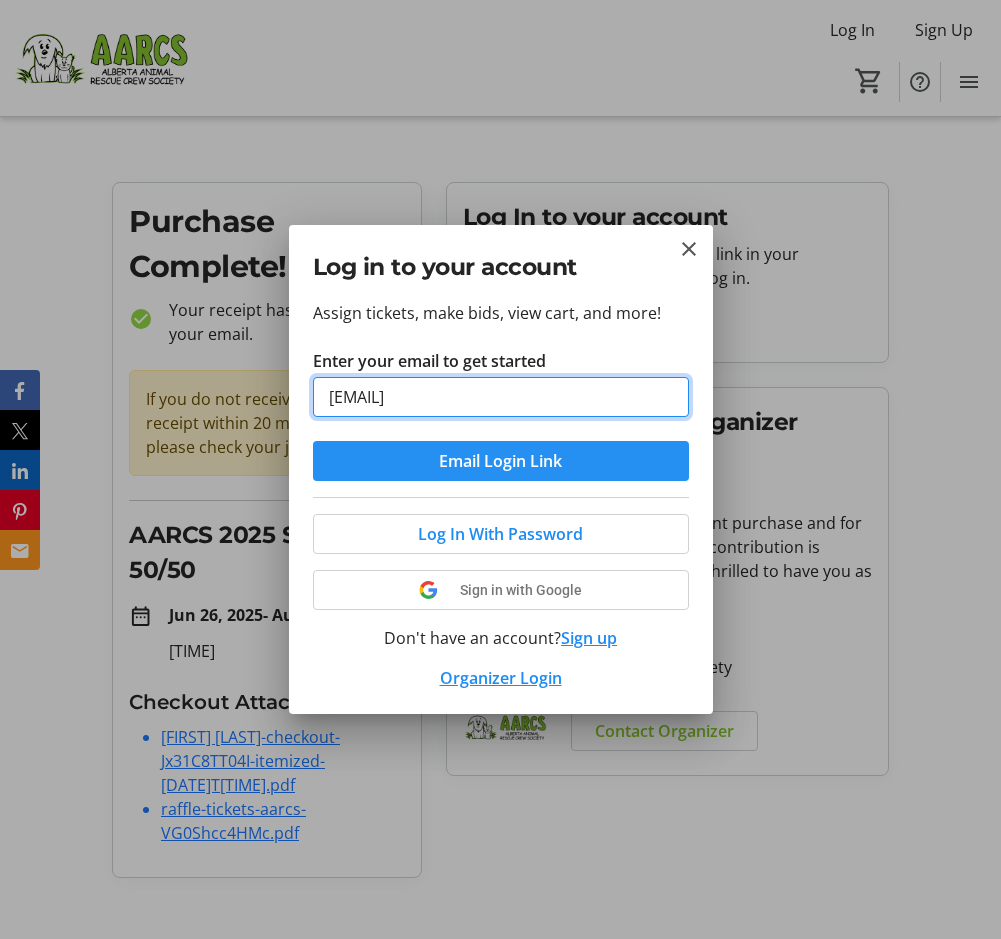 type on "[EMAIL]" 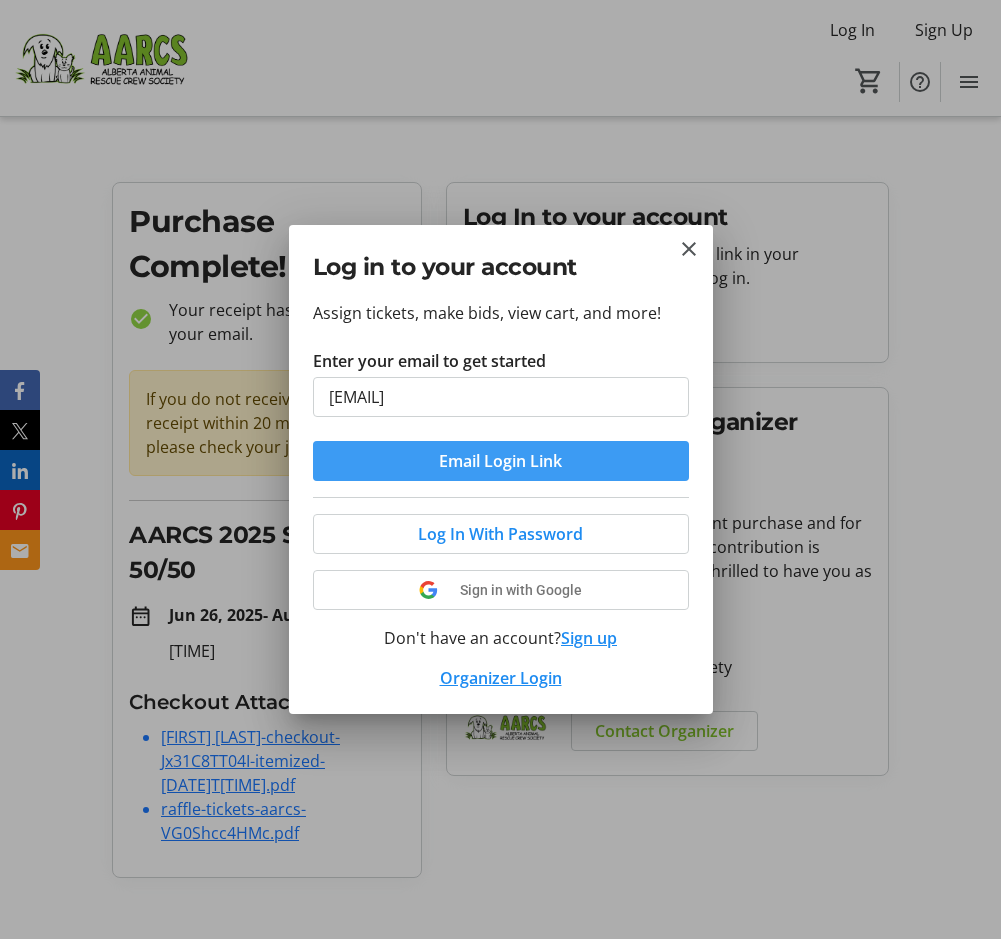 click on "Email Login Link" at bounding box center [500, 461] 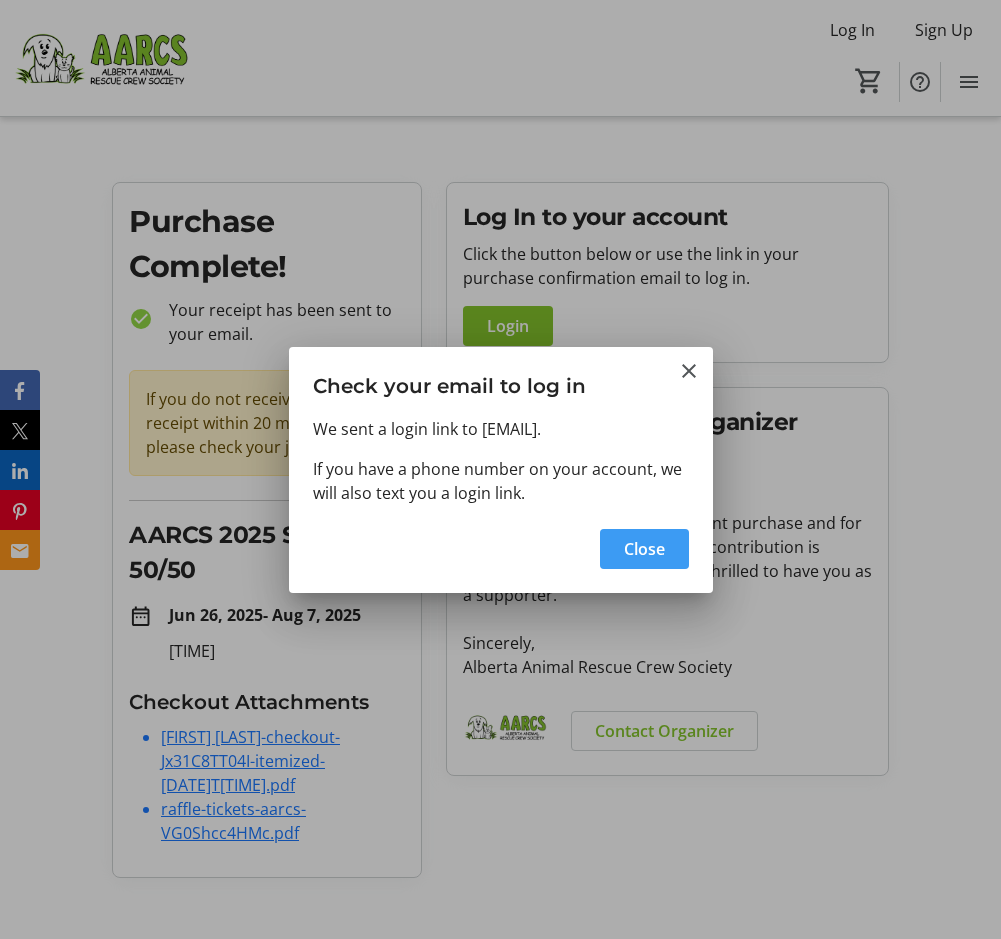 click on "Close" at bounding box center [644, 549] 